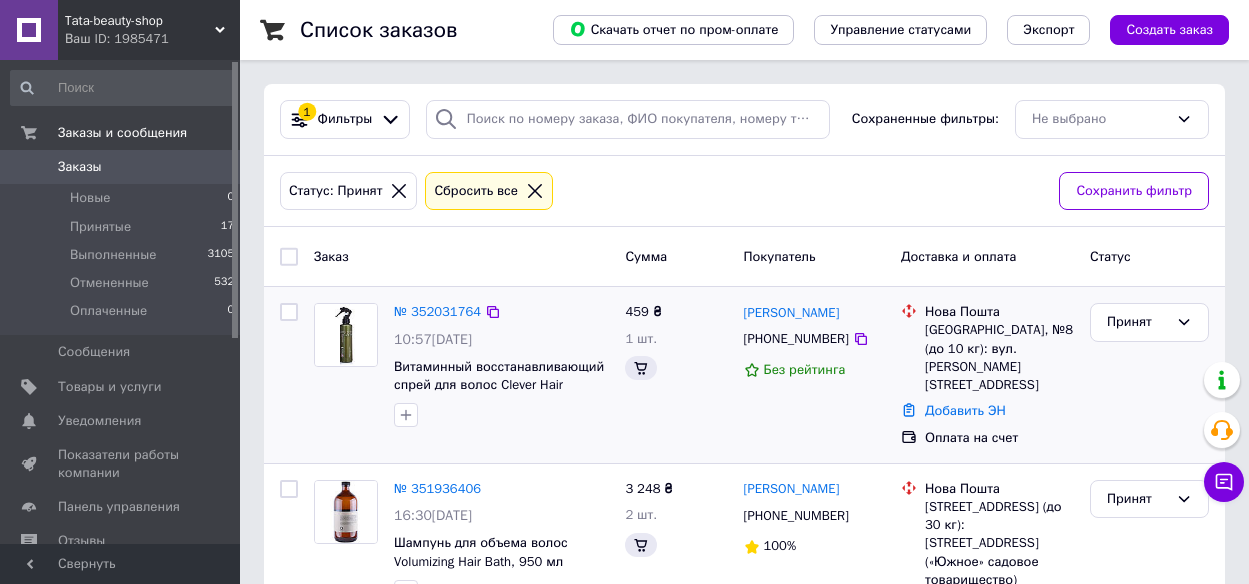 scroll, scrollTop: 0, scrollLeft: 0, axis: both 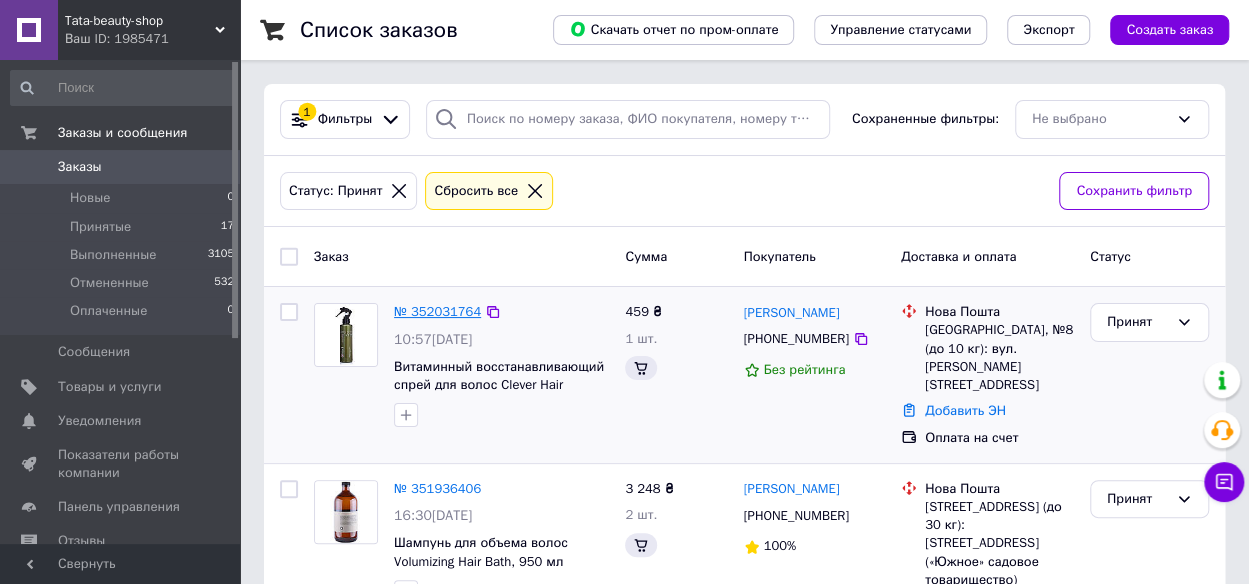 click on "№ 352031764" at bounding box center (437, 311) 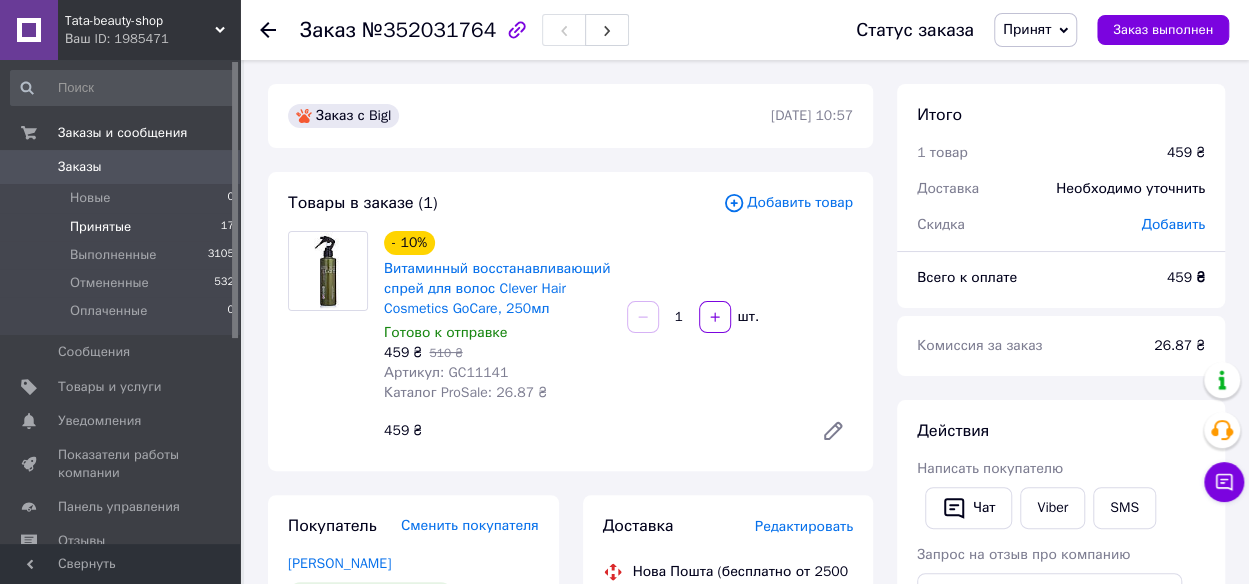 click on "Принятые" at bounding box center (100, 227) 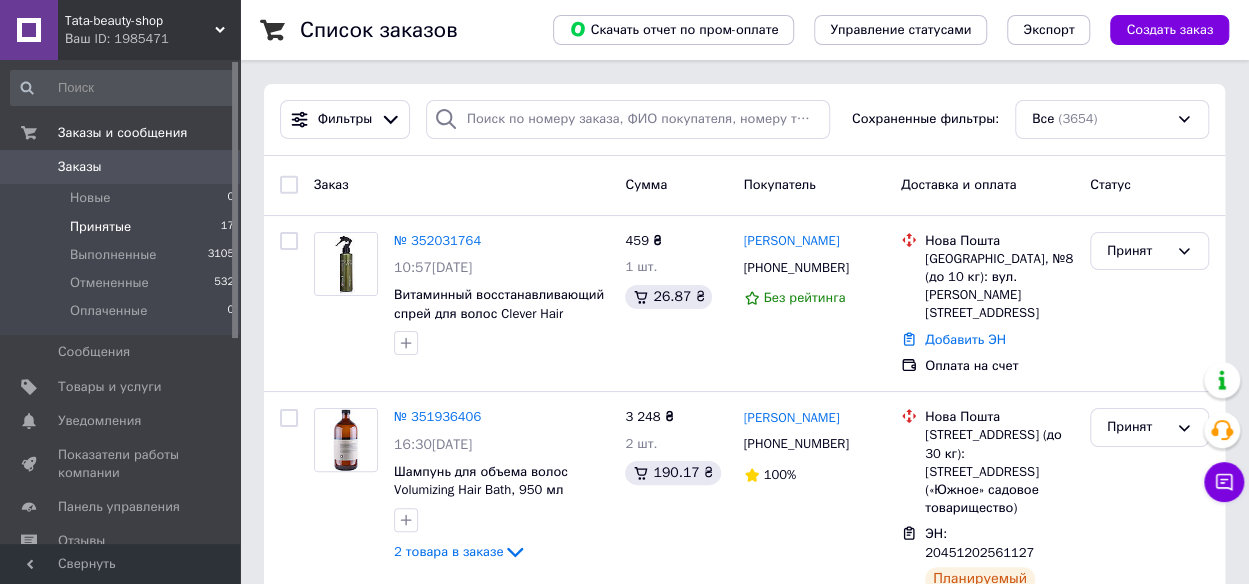 click on "Принятые" at bounding box center [100, 227] 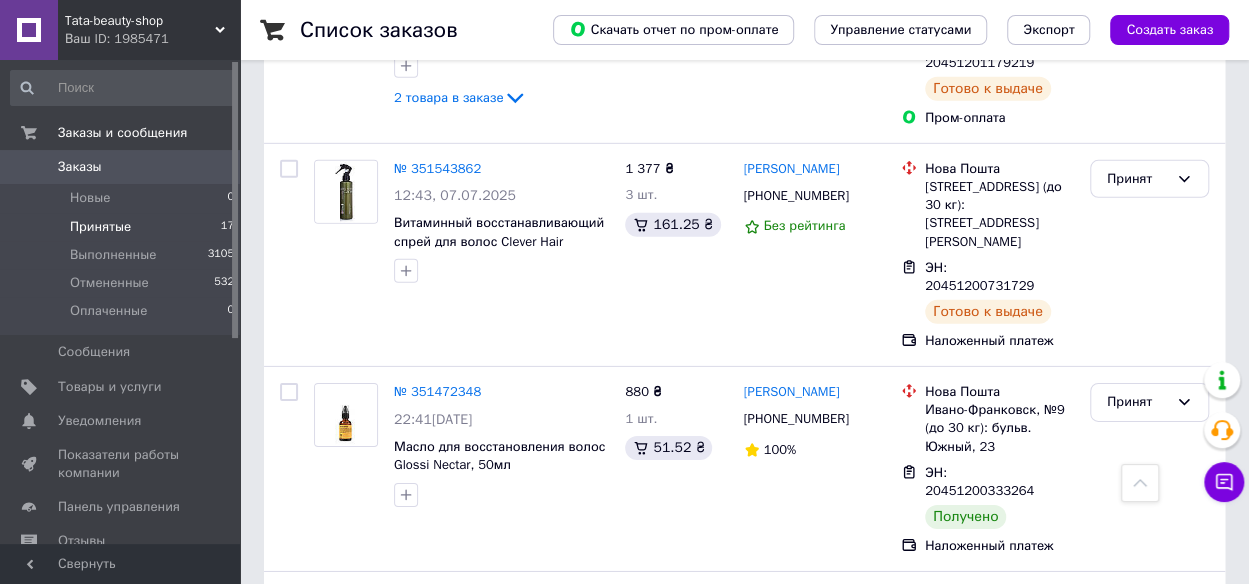 scroll, scrollTop: 2740, scrollLeft: 0, axis: vertical 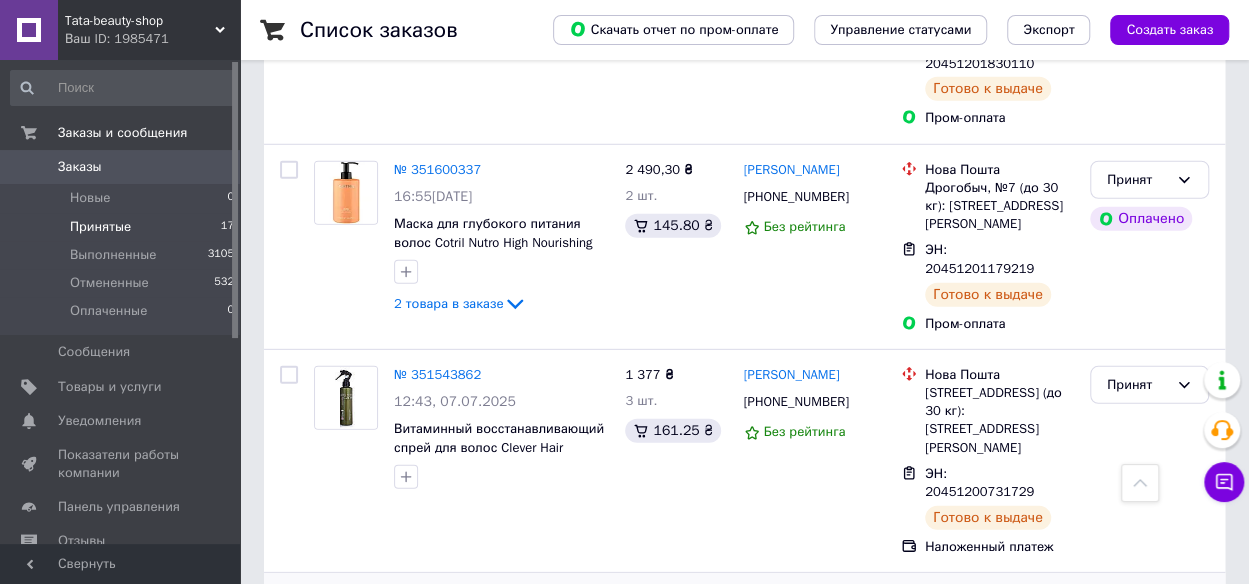 click on "Принят" at bounding box center [1149, 608] 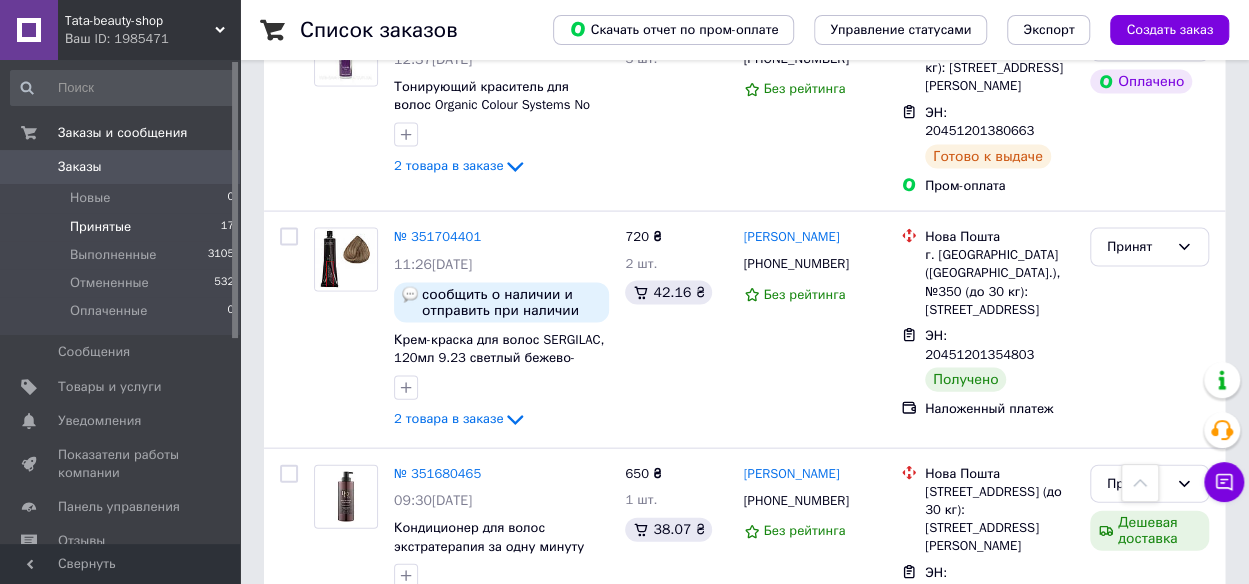 scroll, scrollTop: 1840, scrollLeft: 0, axis: vertical 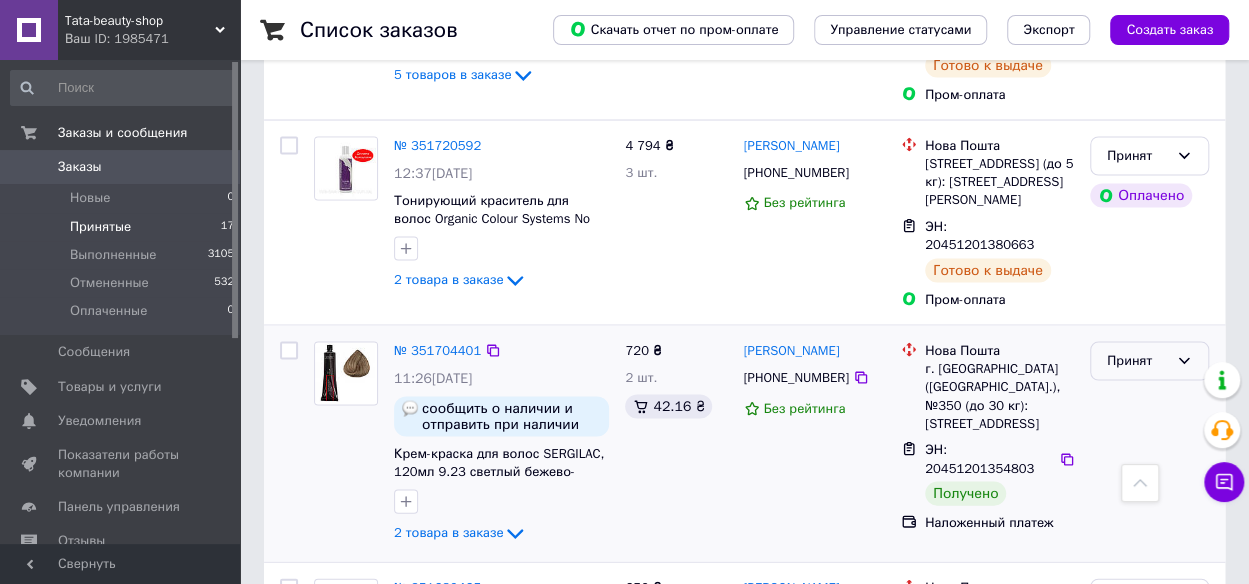 click on "Принят" at bounding box center [1137, 360] 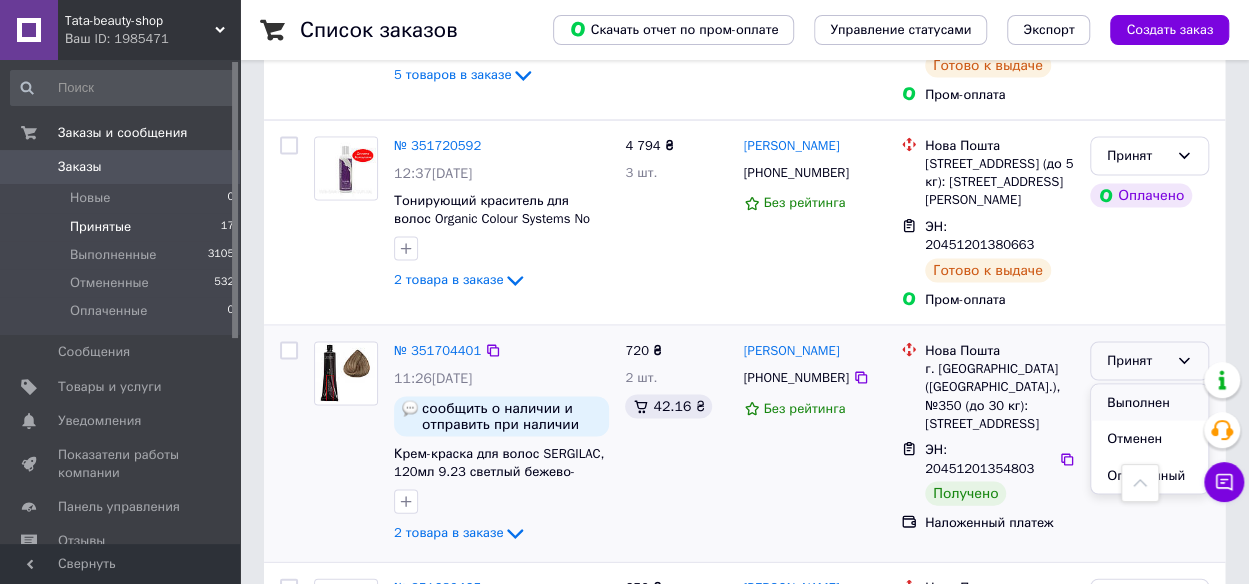 click on "Выполнен" at bounding box center [1149, 402] 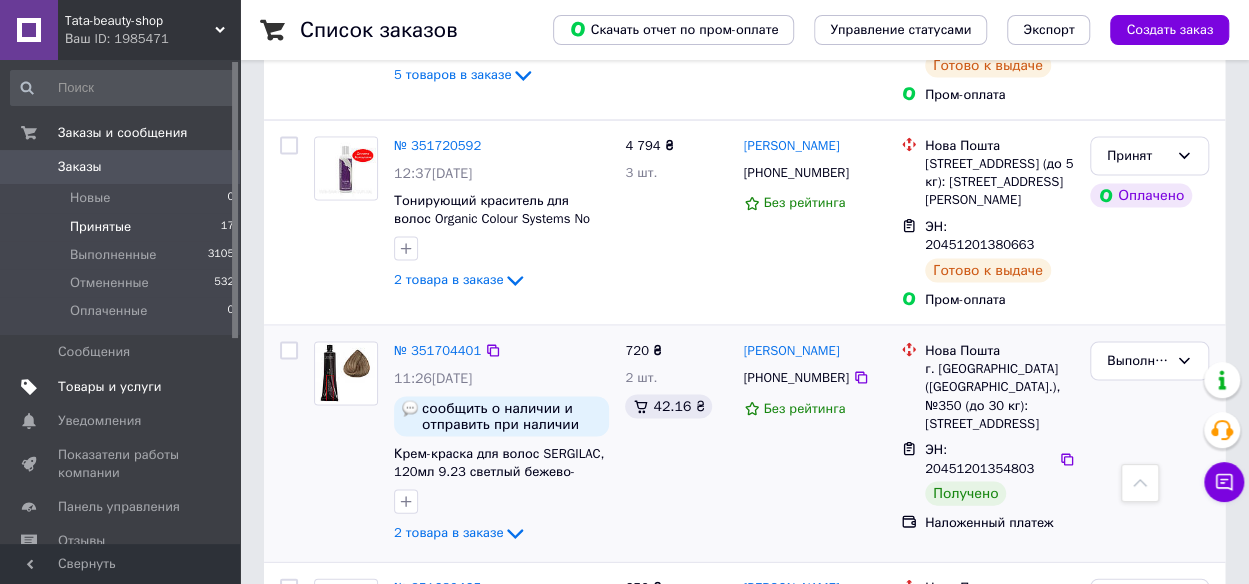 click on "Товары и услуги" at bounding box center [110, 387] 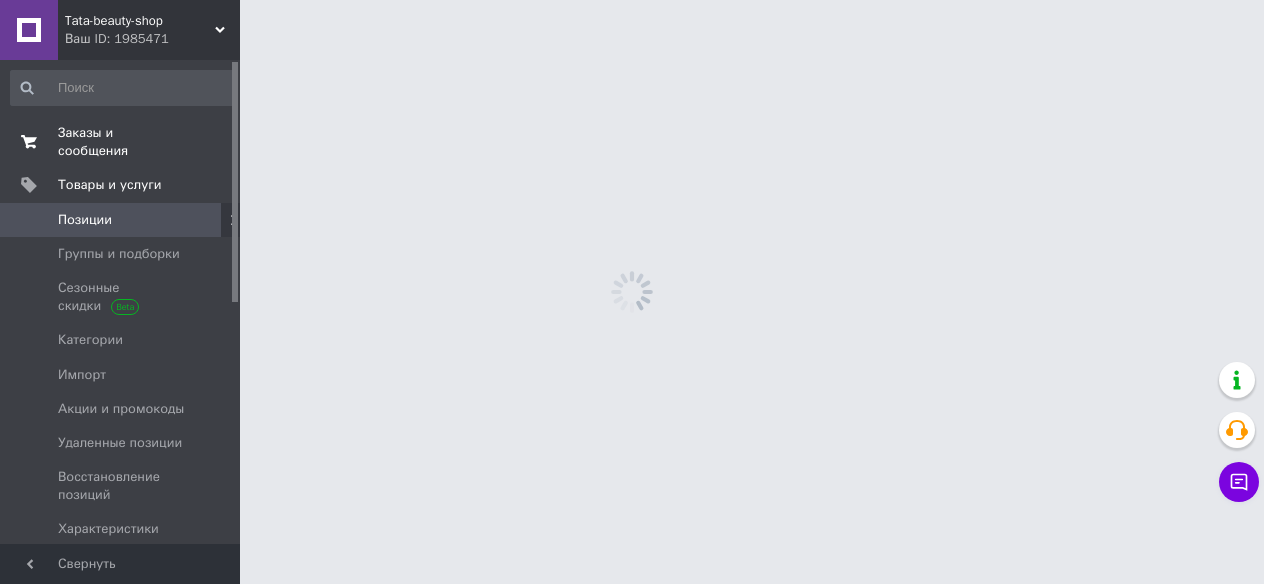 click on "Заказы и сообщения" at bounding box center [121, 142] 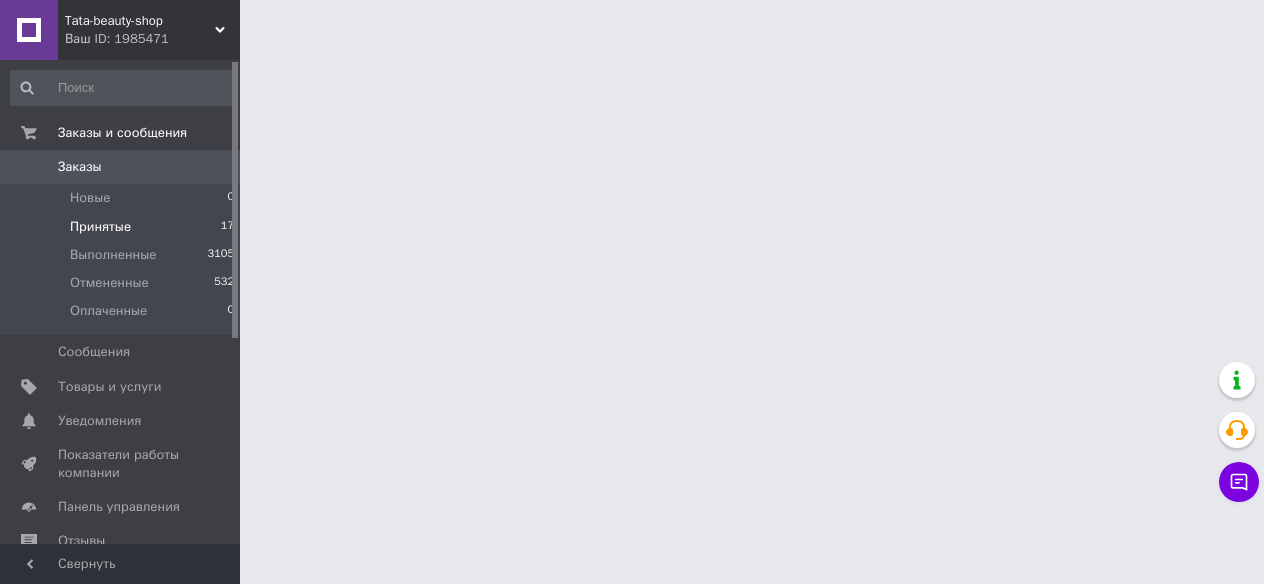 click on "Принятые" at bounding box center (100, 227) 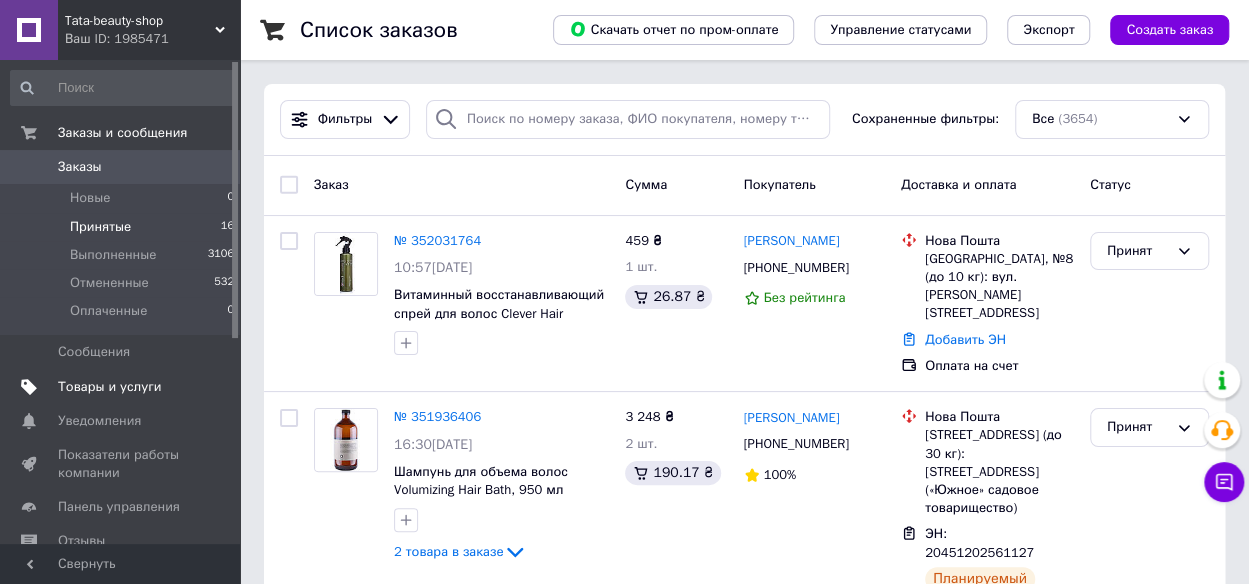 click on "Товары и услуги" at bounding box center [110, 387] 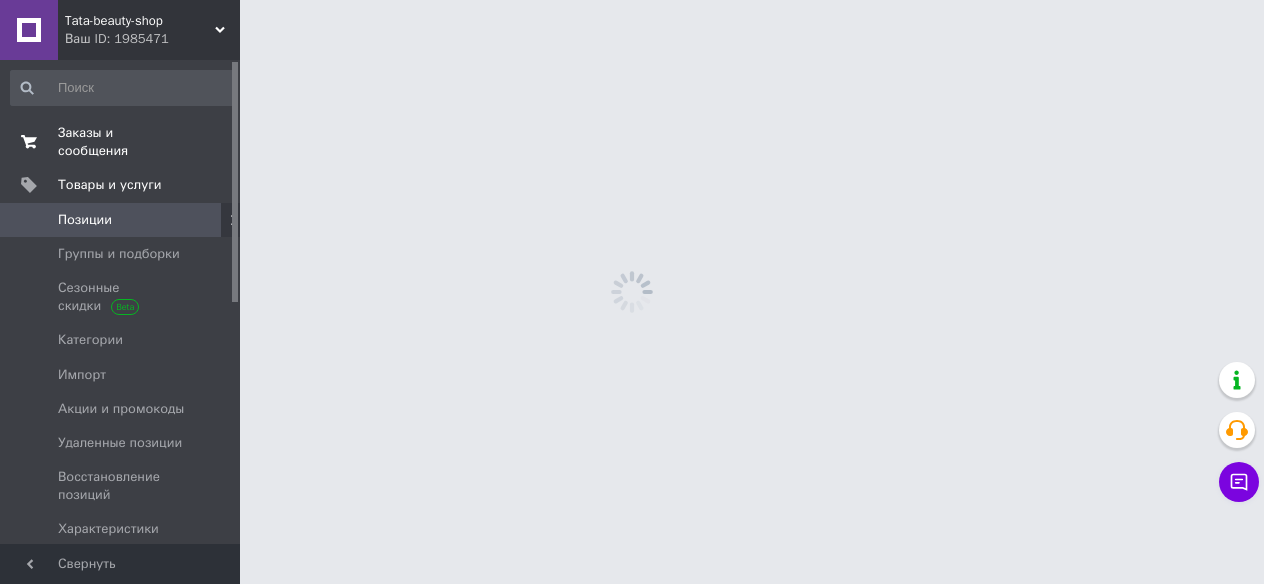 click on "Заказы и сообщения" at bounding box center [121, 142] 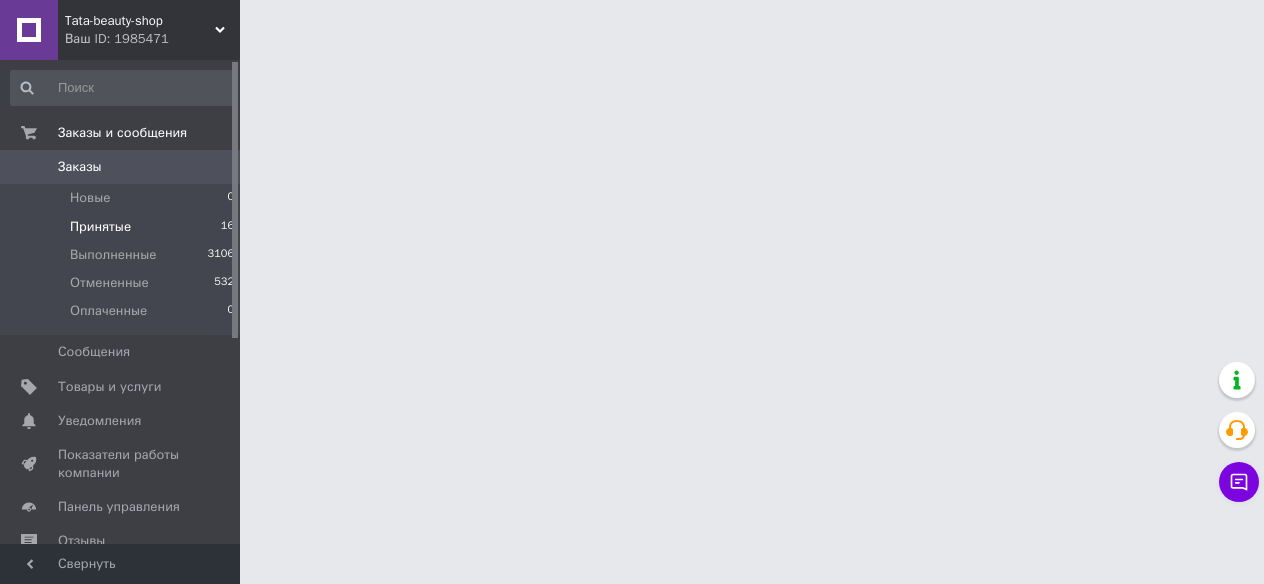click on "Принятые" at bounding box center [100, 227] 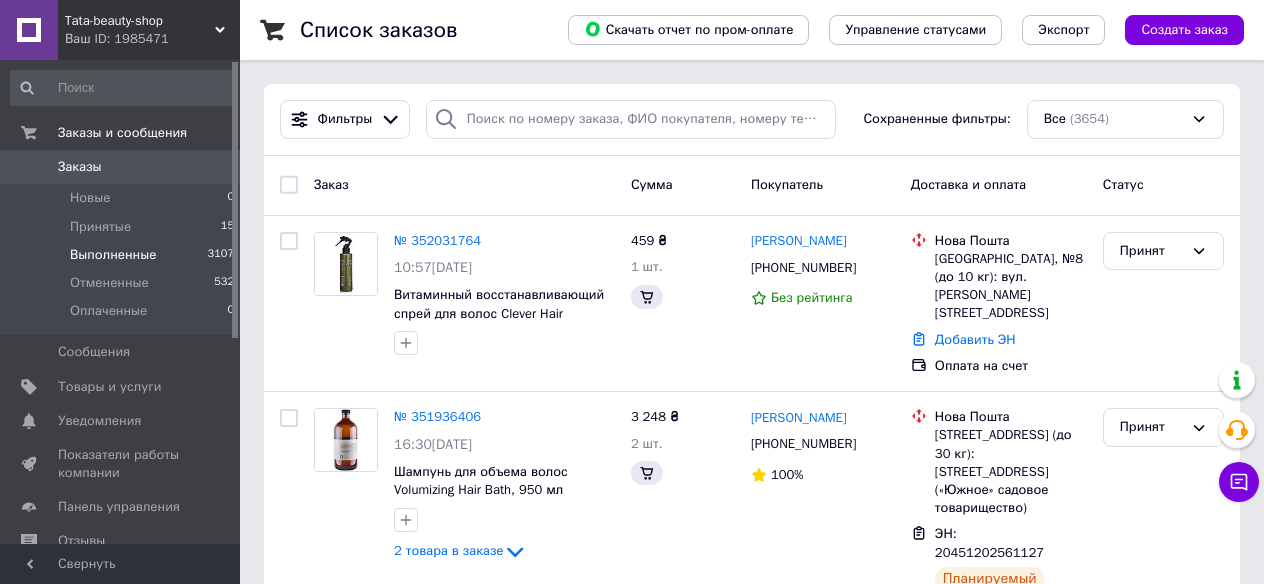 click on "Принятые" at bounding box center [100, 227] 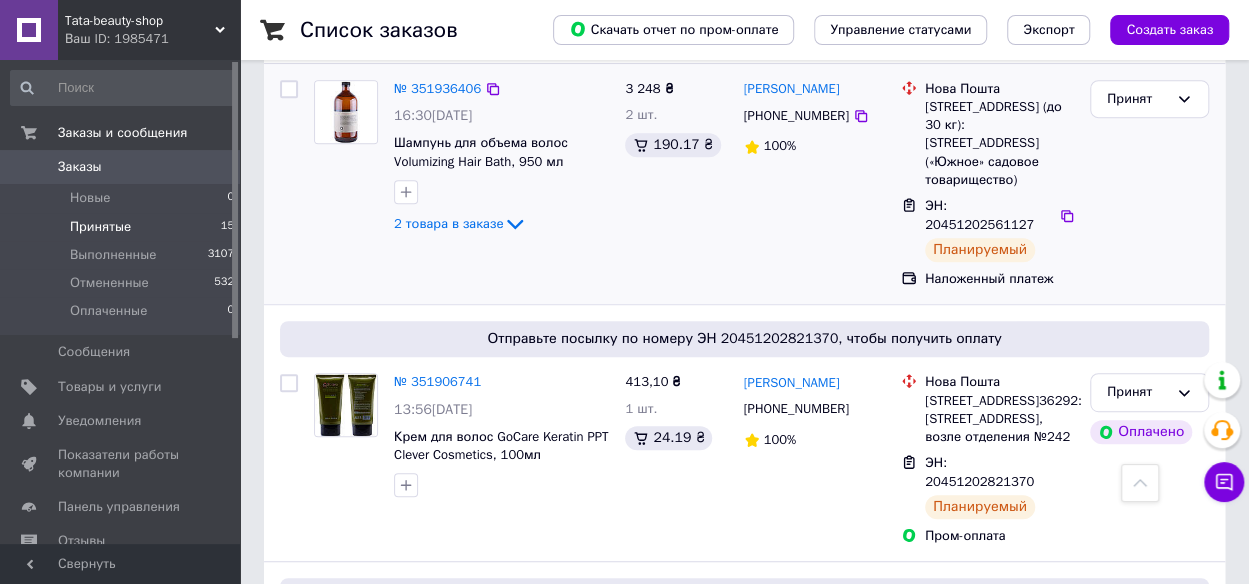 scroll, scrollTop: 200, scrollLeft: 0, axis: vertical 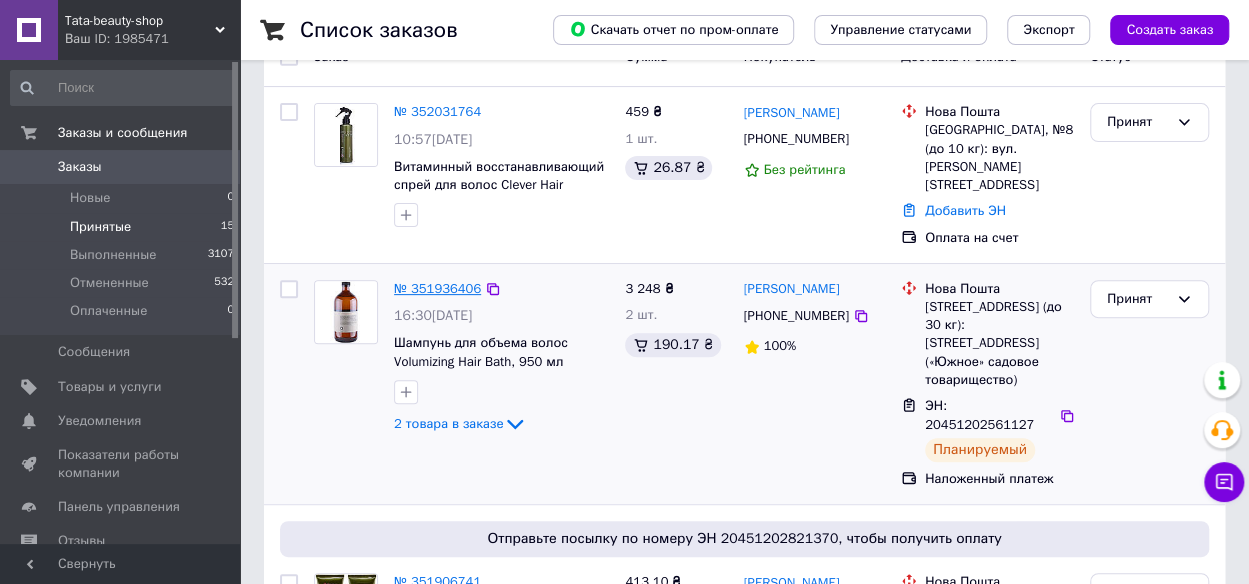 click on "№ 351936406" at bounding box center [437, 288] 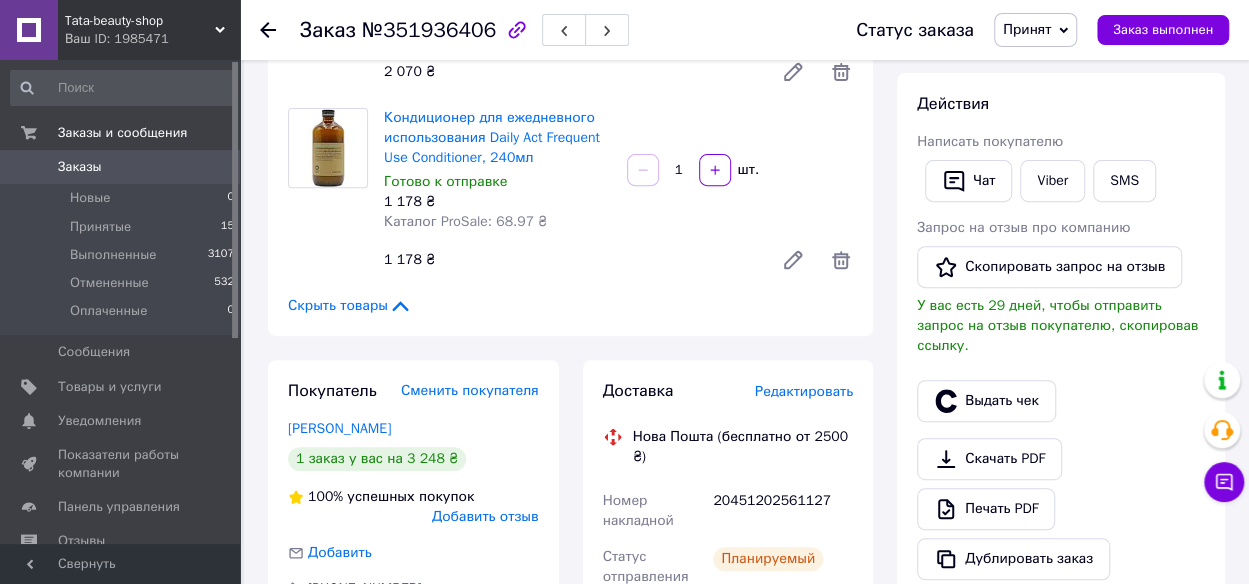 scroll, scrollTop: 300, scrollLeft: 0, axis: vertical 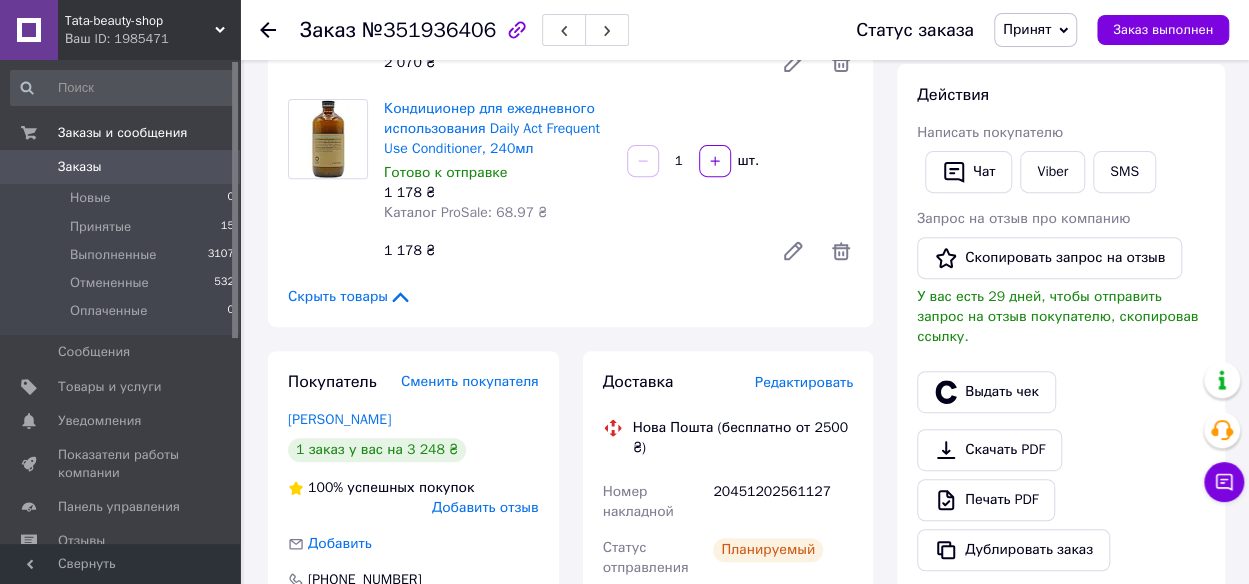 drag, startPoint x: 369, startPoint y: 415, endPoint x: 390, endPoint y: 425, distance: 23.259407 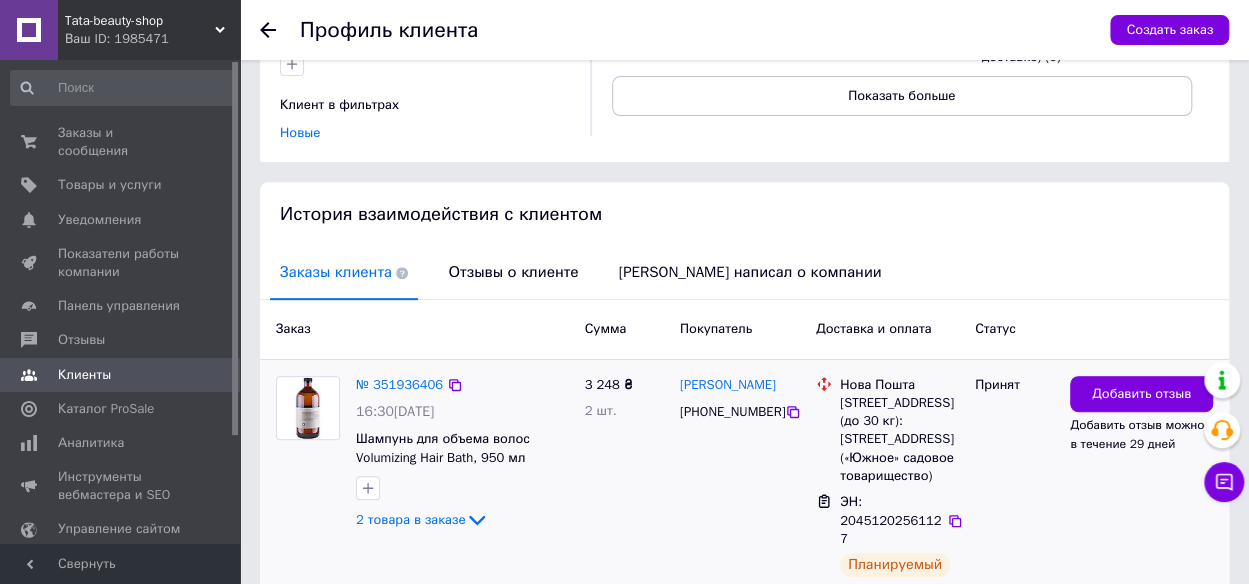 scroll, scrollTop: 300, scrollLeft: 0, axis: vertical 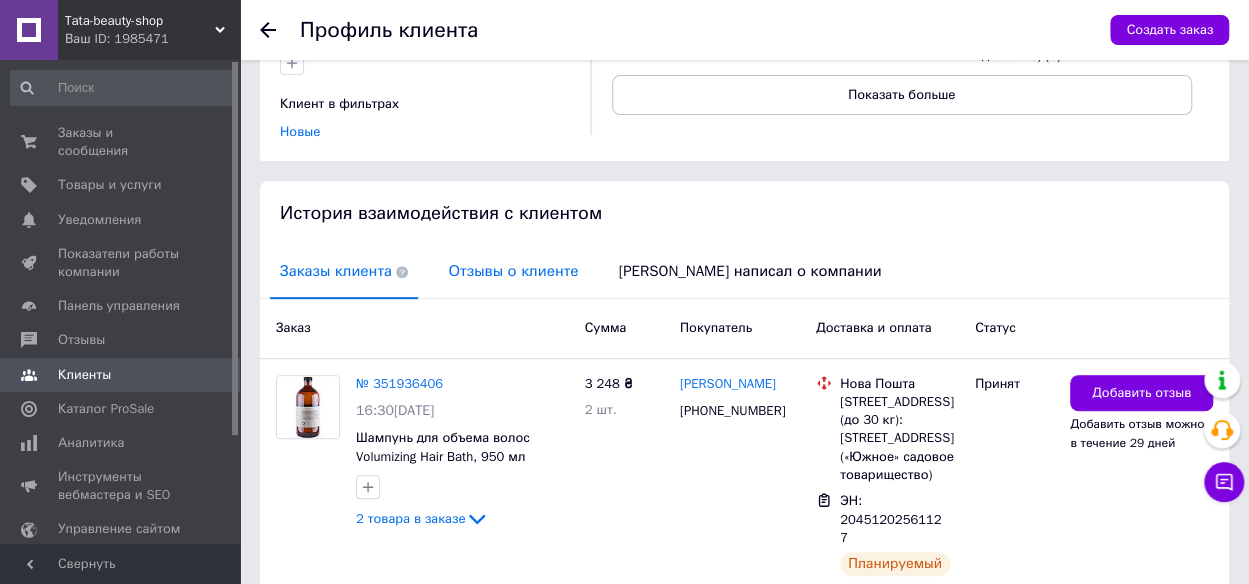 click on "Отзывы о клиенте" at bounding box center [513, 271] 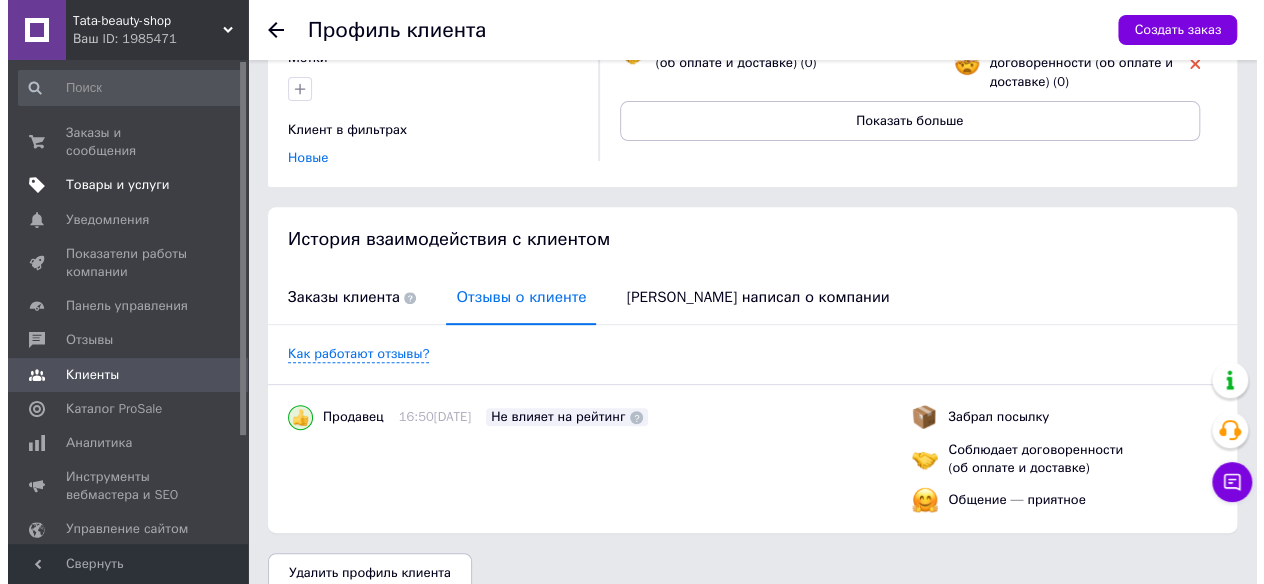 scroll, scrollTop: 0, scrollLeft: 0, axis: both 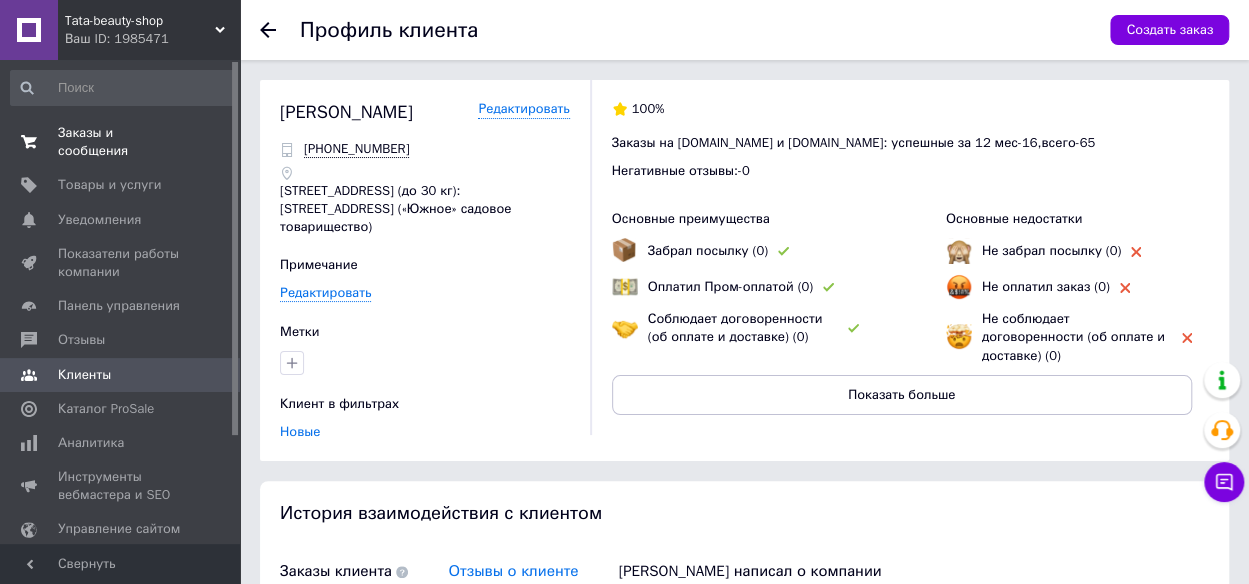 click on "Заказы и сообщения" at bounding box center (121, 142) 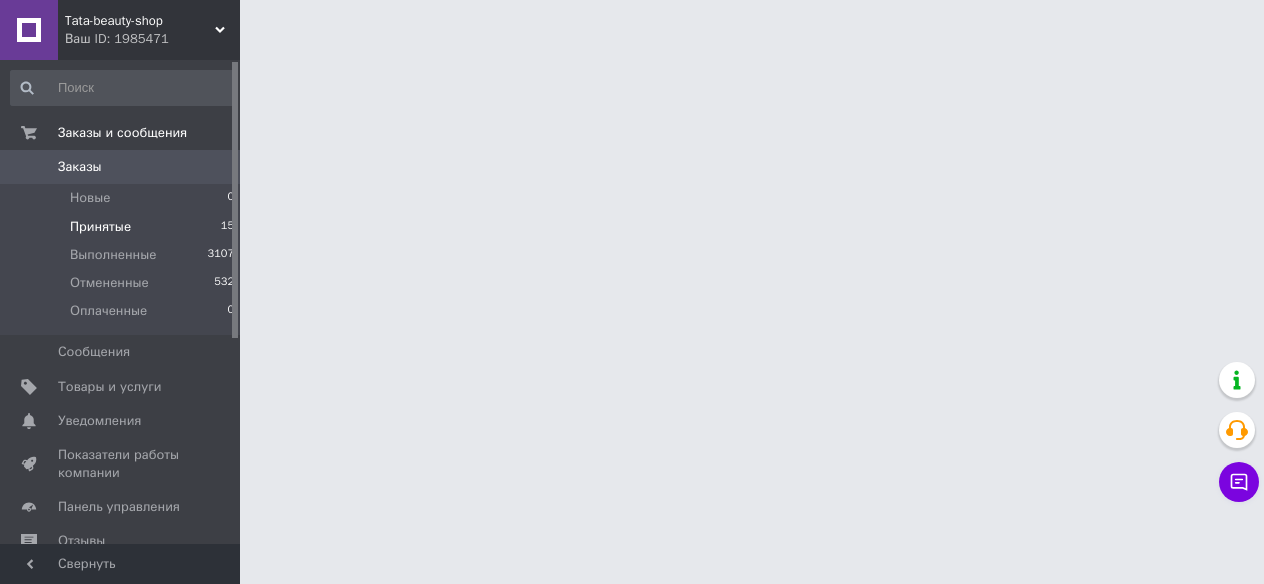 click on "Принятые" at bounding box center (100, 227) 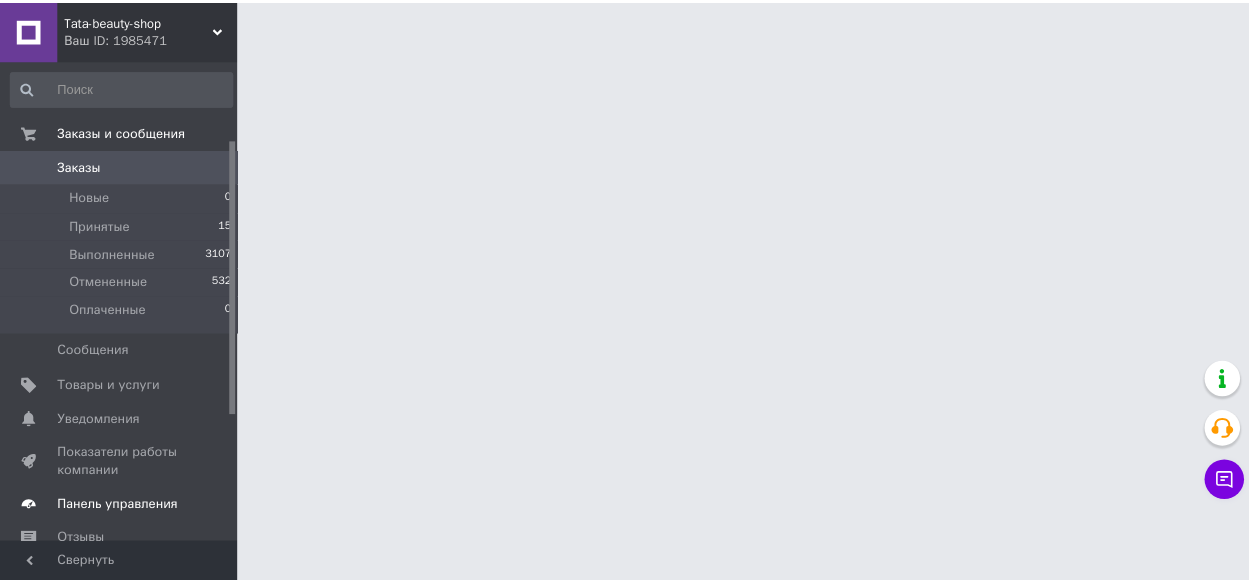 scroll, scrollTop: 200, scrollLeft: 0, axis: vertical 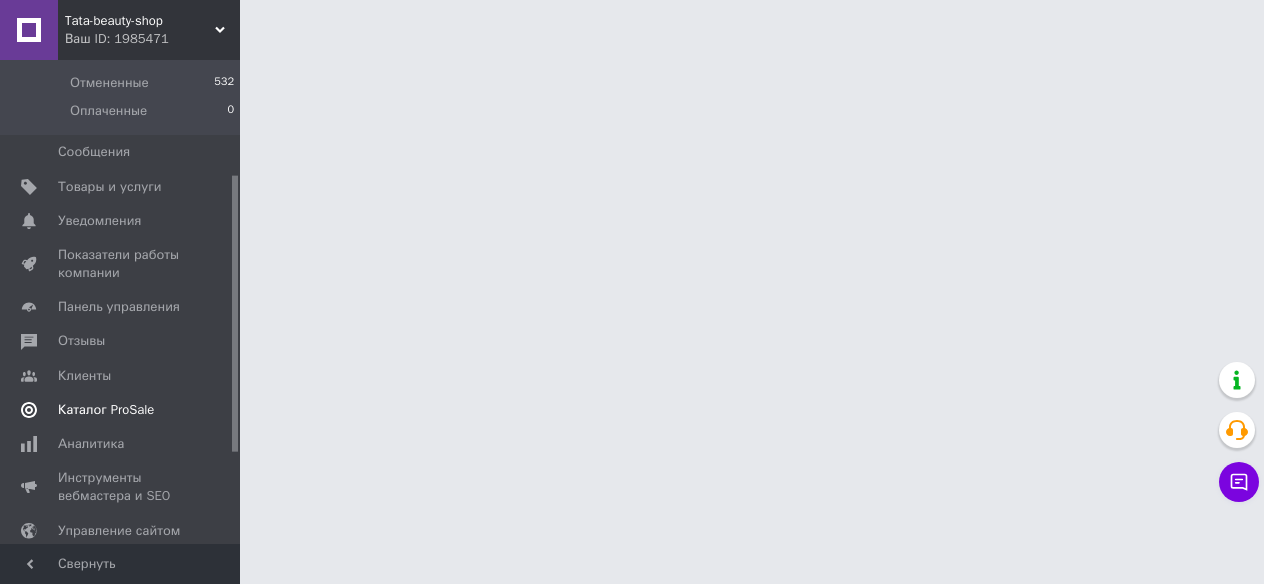 click on "Каталог ProSale" at bounding box center [106, 410] 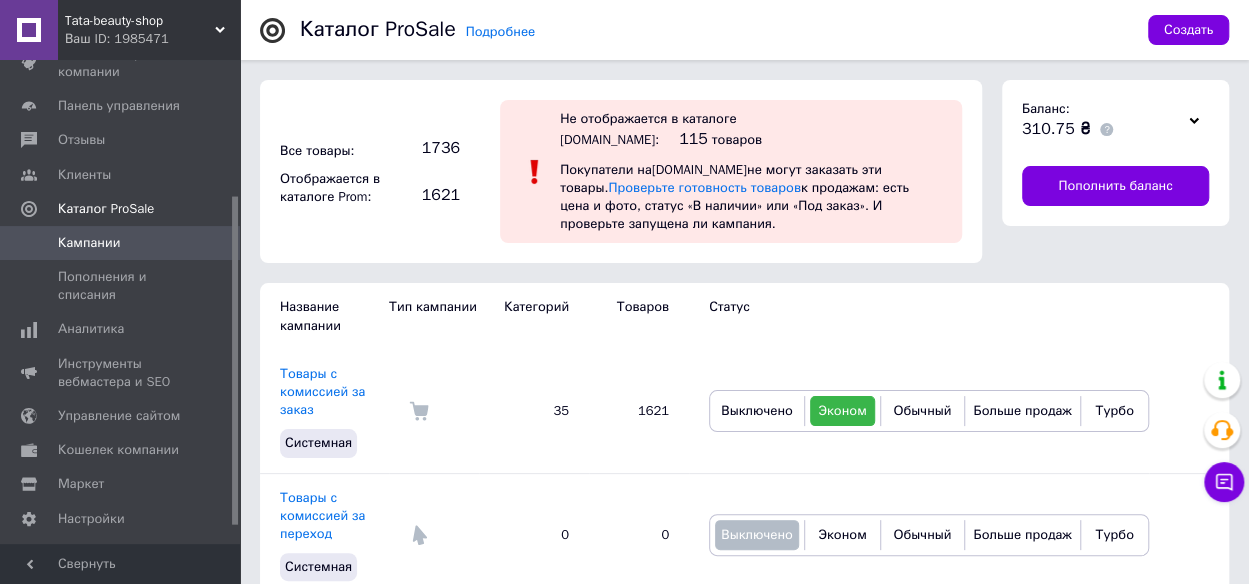 click 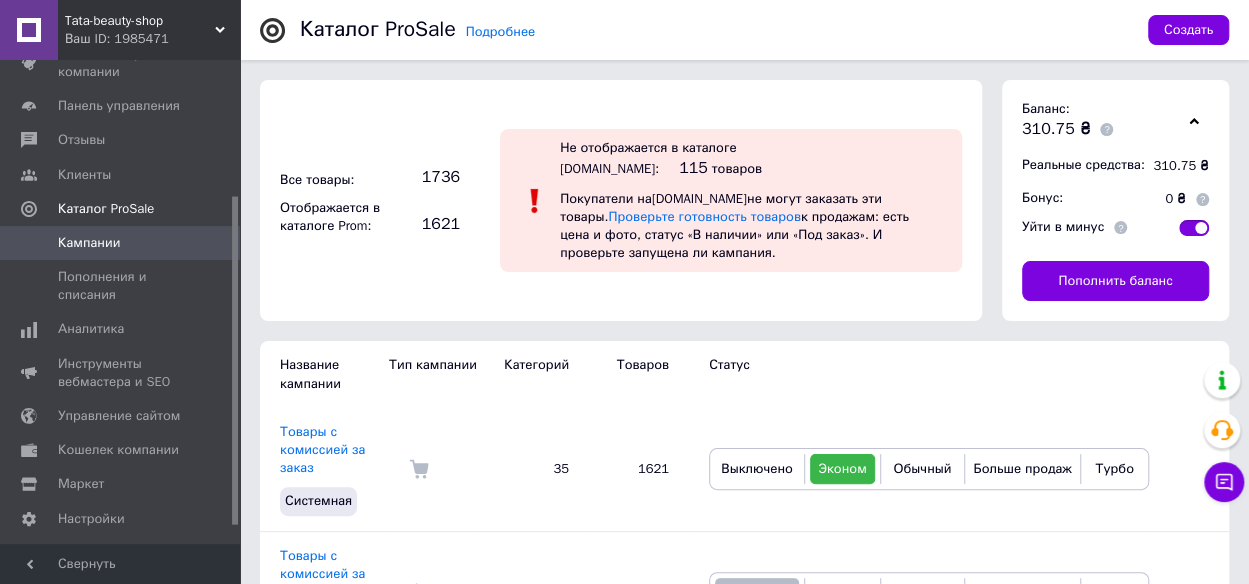click 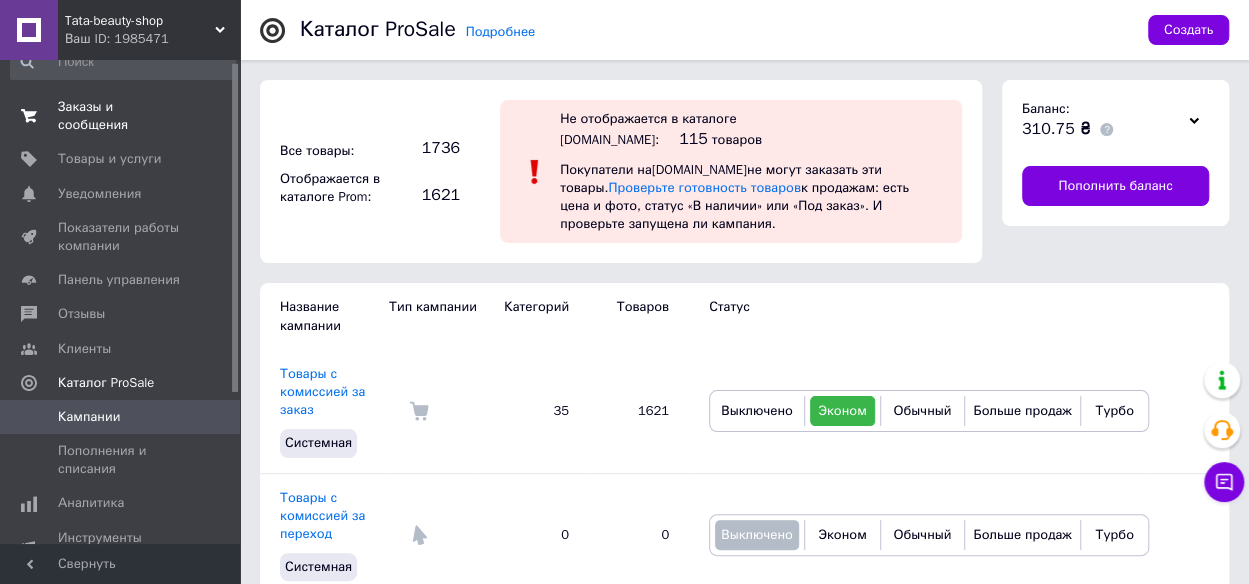 scroll, scrollTop: 0, scrollLeft: 0, axis: both 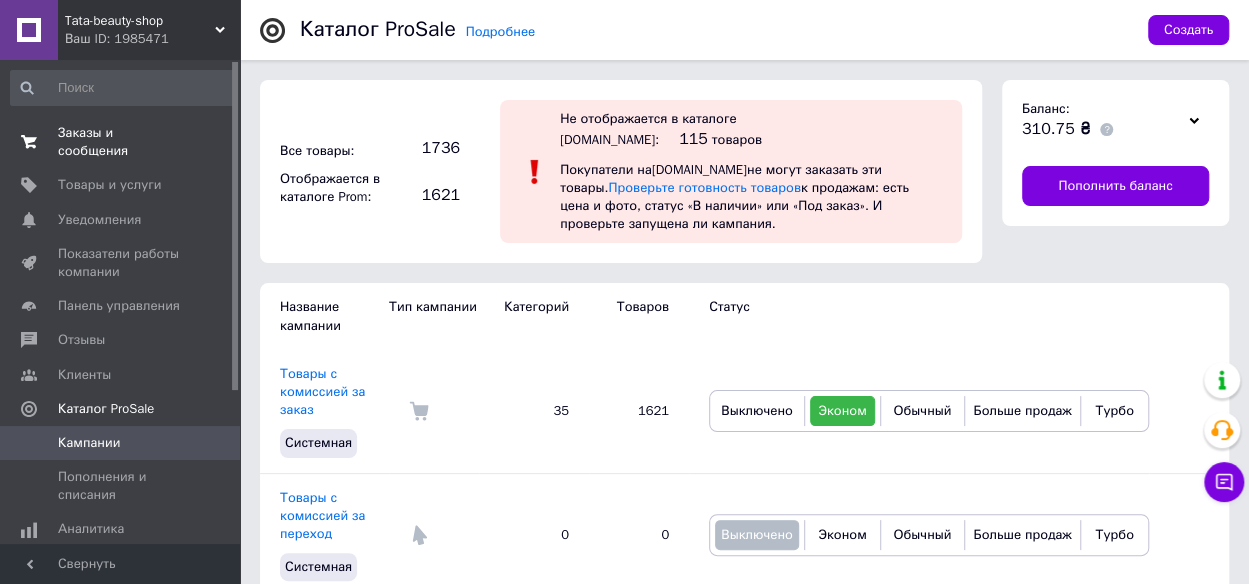 click on "Заказы и сообщения" at bounding box center (121, 142) 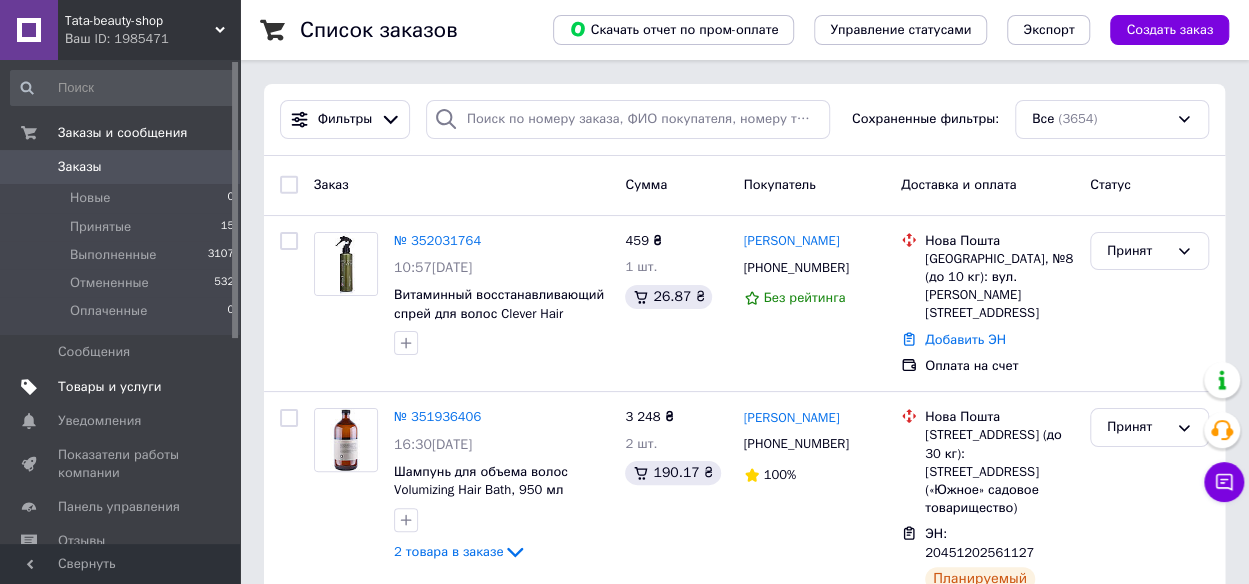 click on "Товары и услуги" at bounding box center [110, 387] 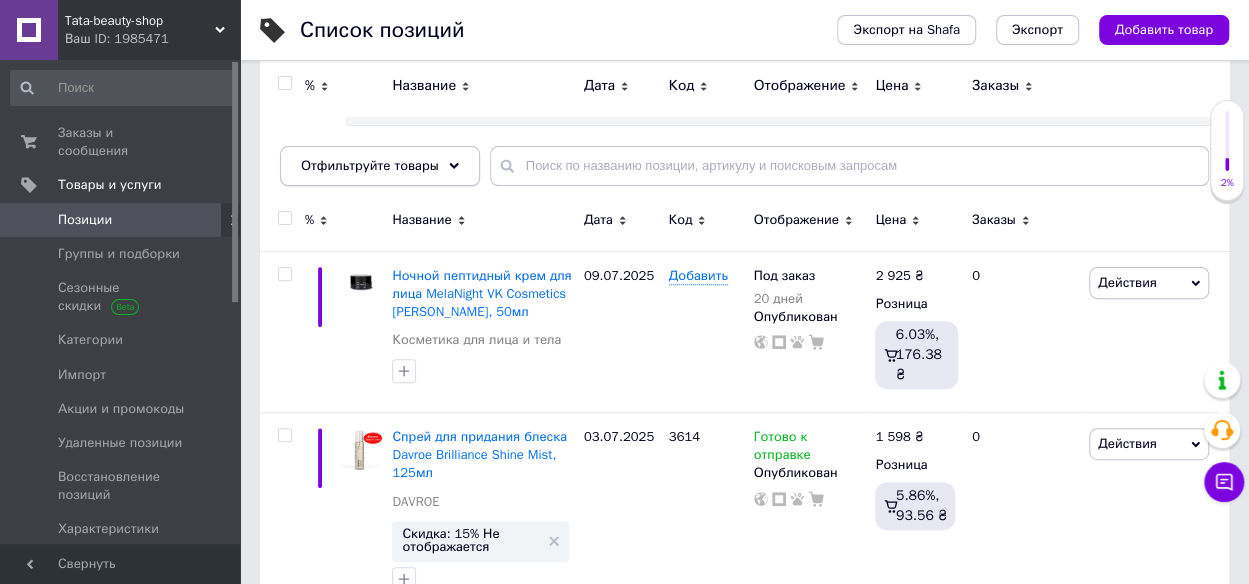 click on "Отфильтруйте товары" at bounding box center (370, 165) 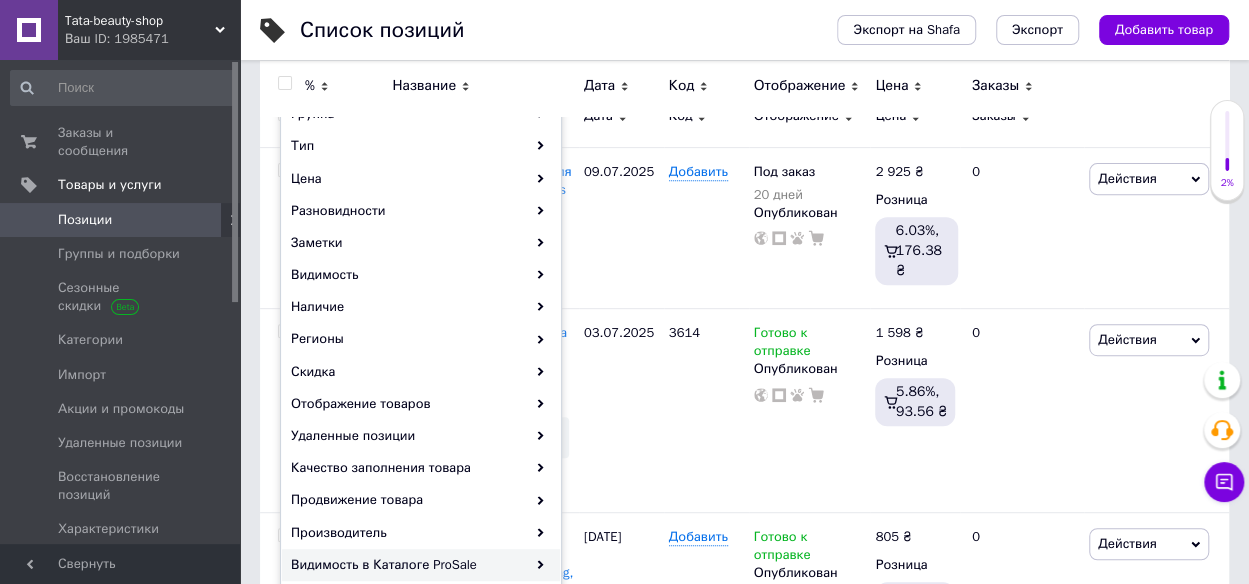 scroll, scrollTop: 500, scrollLeft: 0, axis: vertical 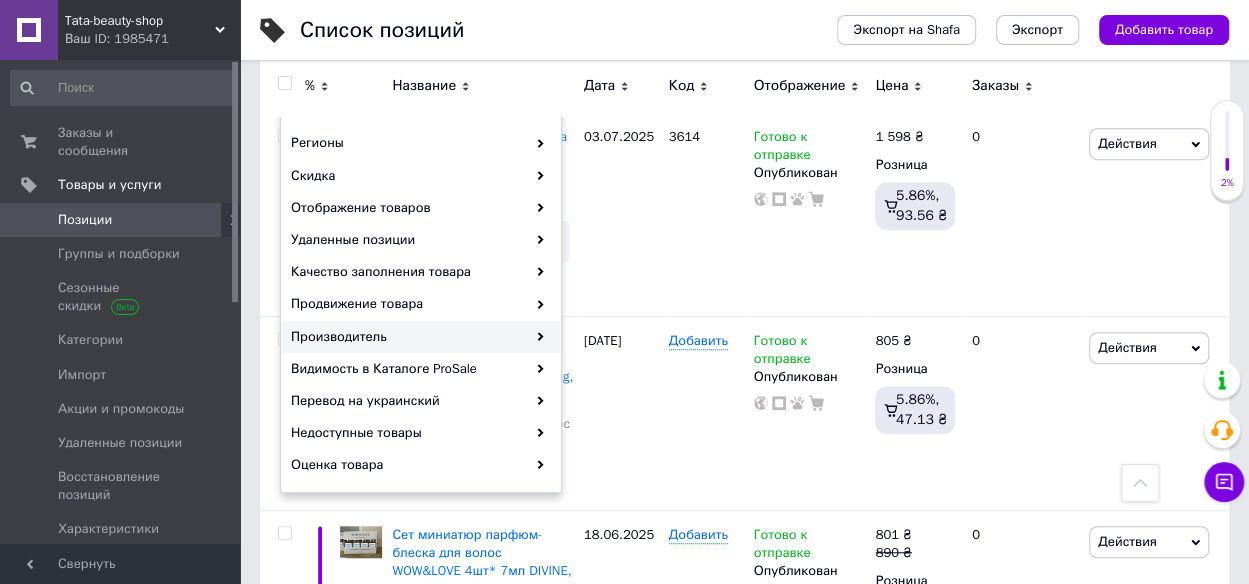 click on "Производитель" at bounding box center (421, 337) 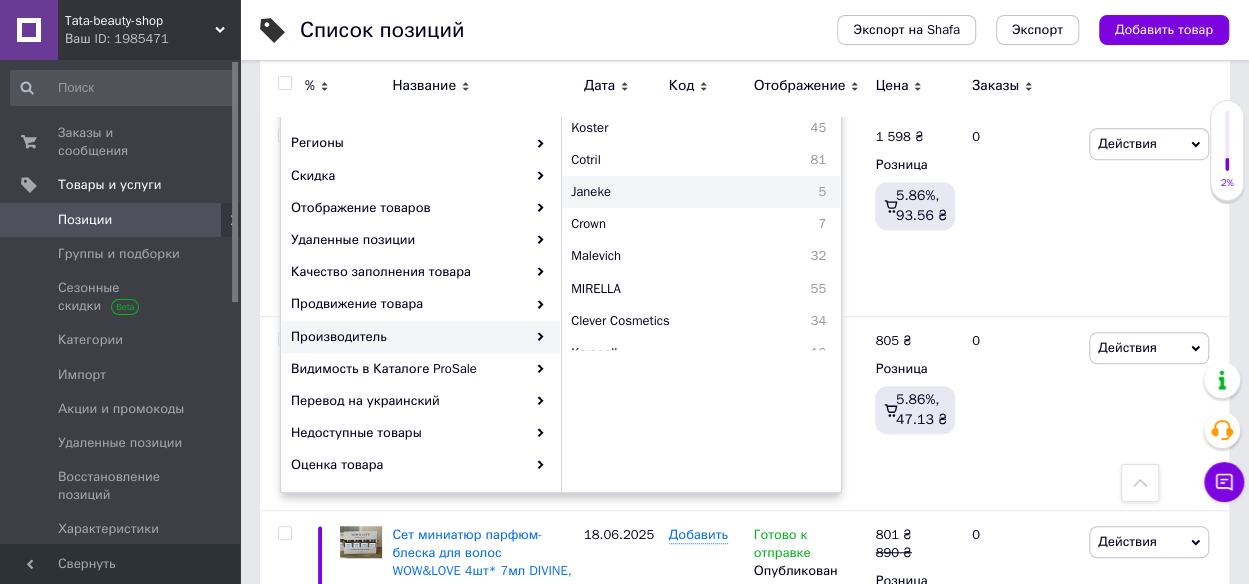 scroll, scrollTop: 200, scrollLeft: 0, axis: vertical 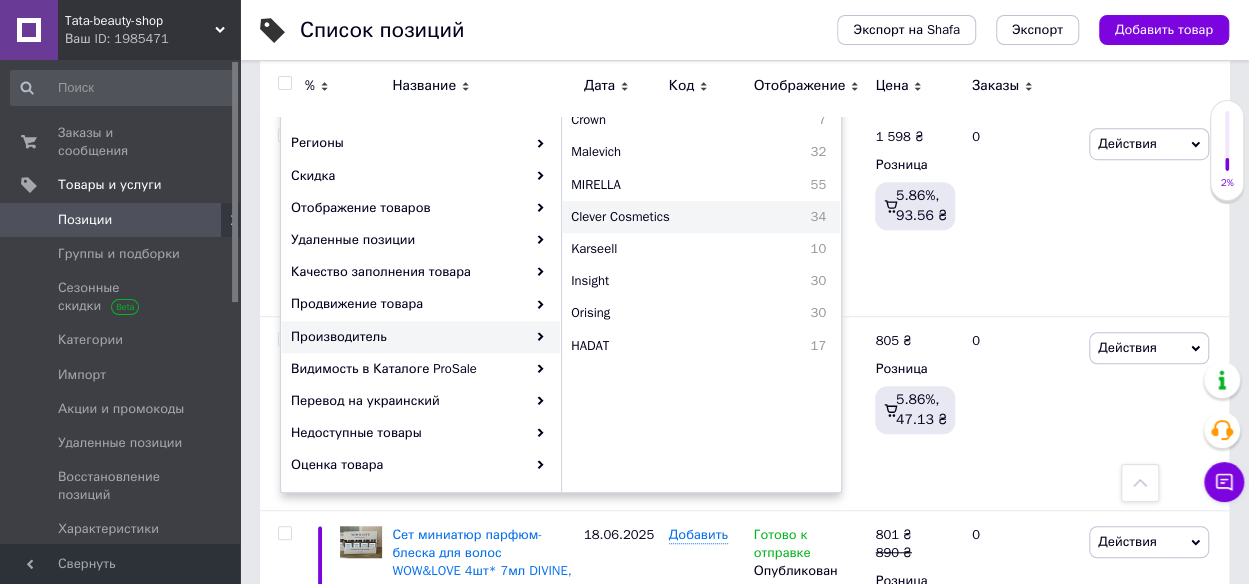 click on "Clever Cosmetics" at bounding box center [672, 217] 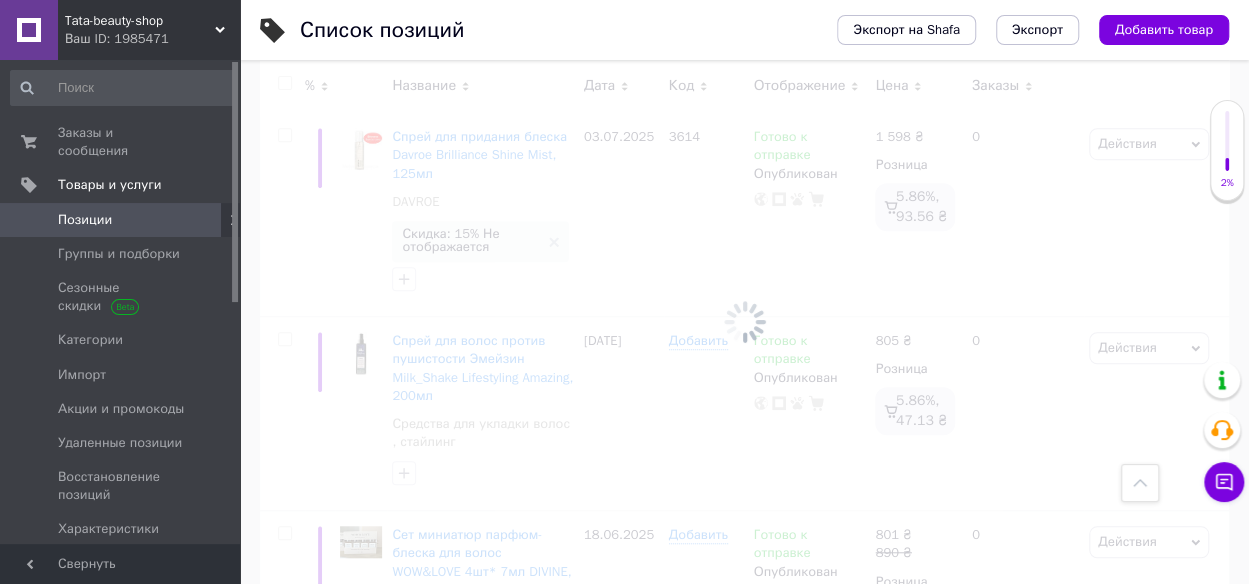 scroll, scrollTop: 0, scrollLeft: 9, axis: horizontal 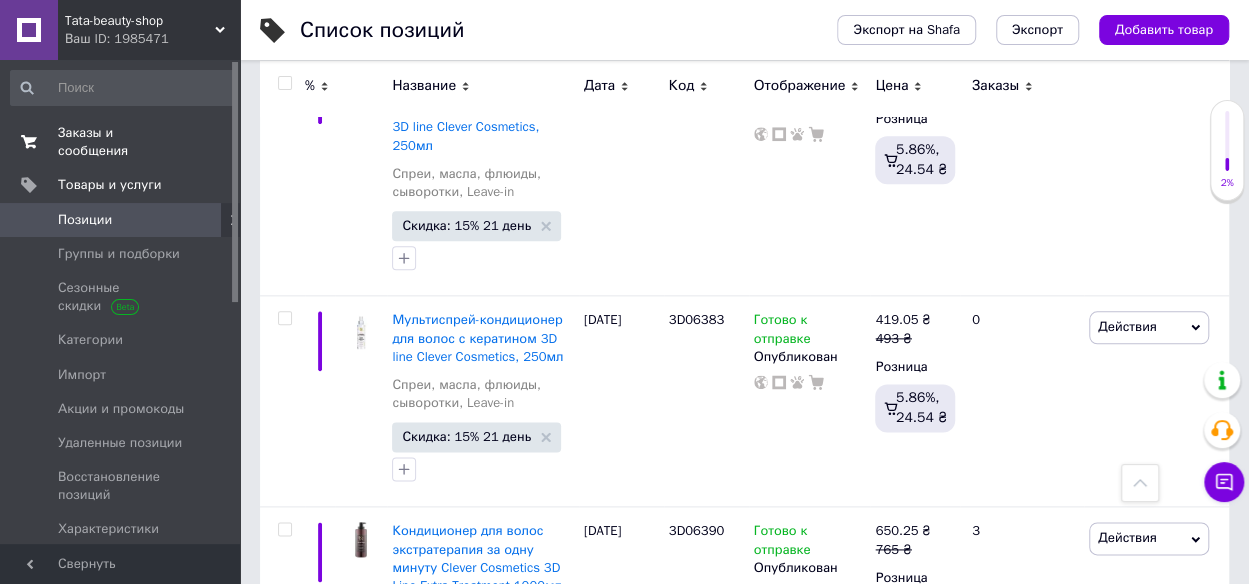 click on "Заказы и сообщения" at bounding box center [121, 142] 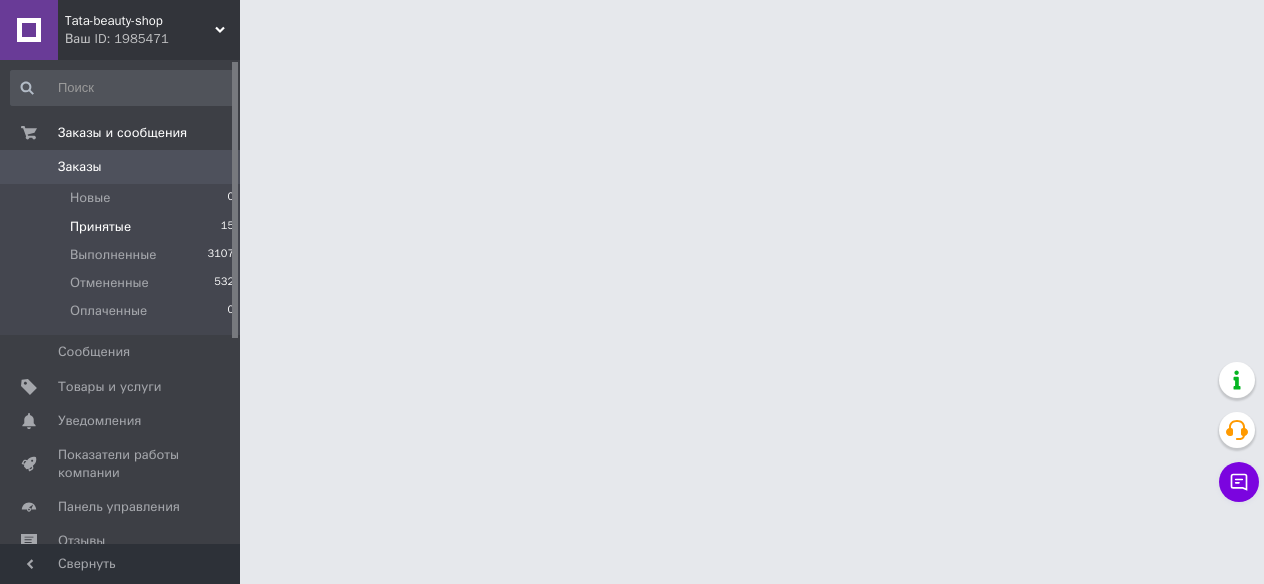 click on "Принятые" at bounding box center [100, 227] 